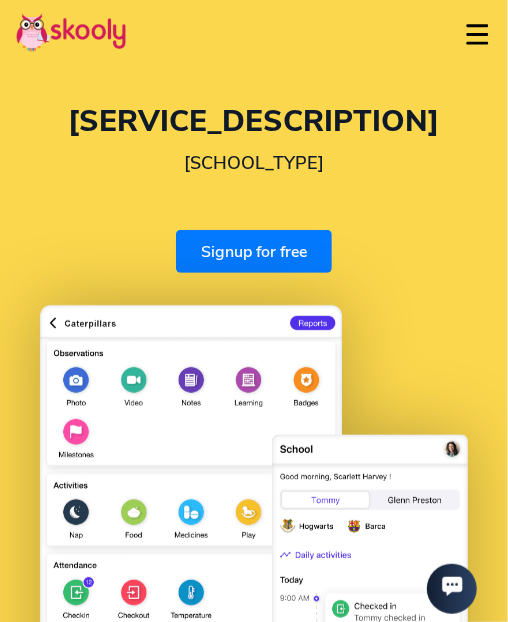 scroll, scrollTop: 0, scrollLeft: 0, axis: both 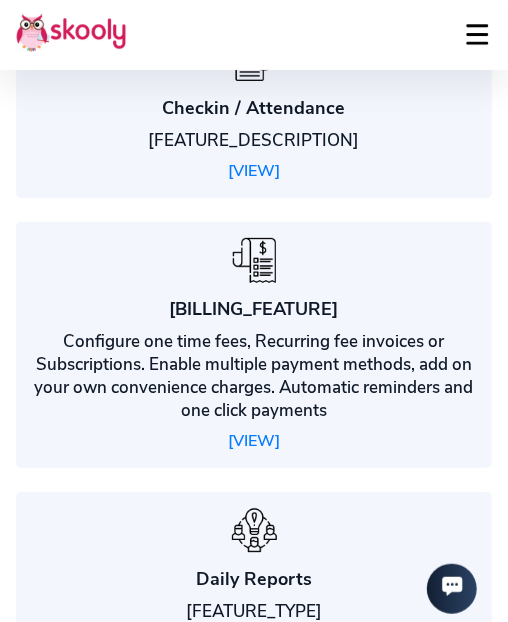 click at bounding box center (477, 34) 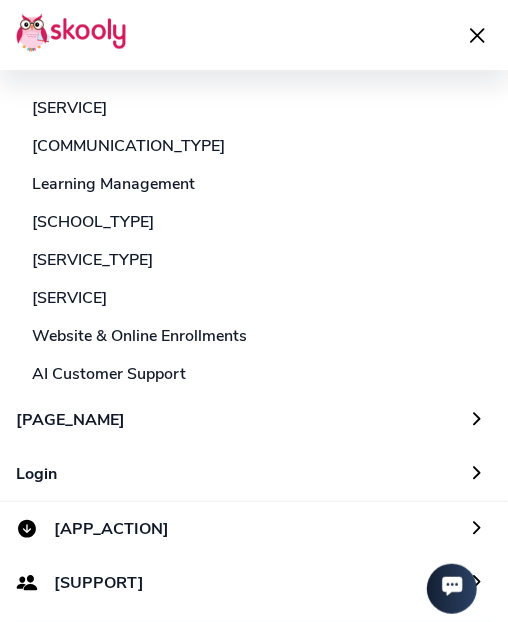 scroll, scrollTop: 216, scrollLeft: 0, axis: vertical 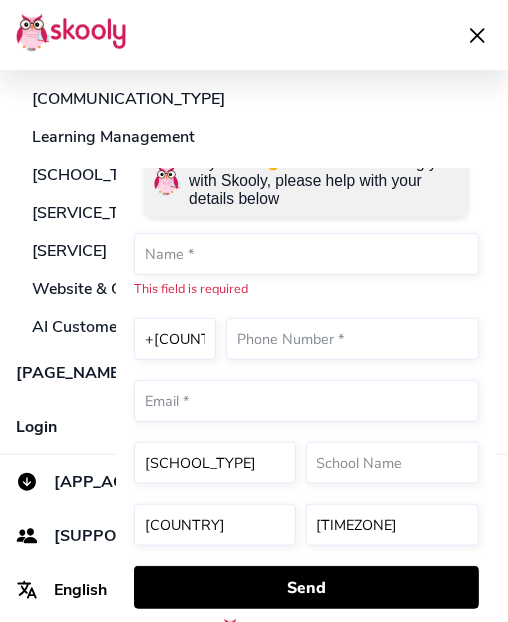 click at bounding box center [477, 35] 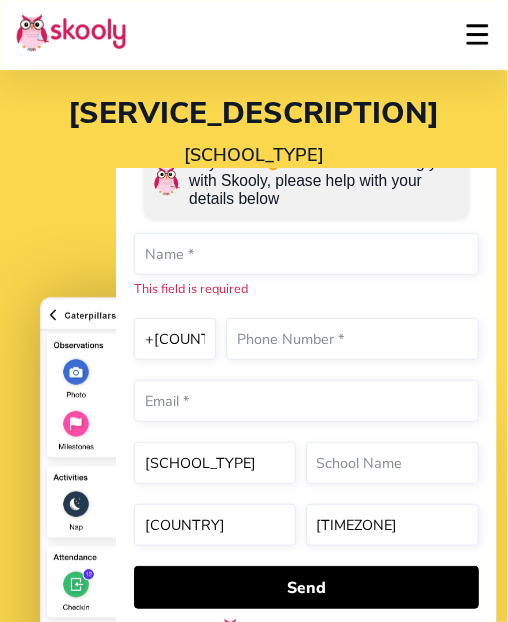 scroll, scrollTop: 0, scrollLeft: 0, axis: both 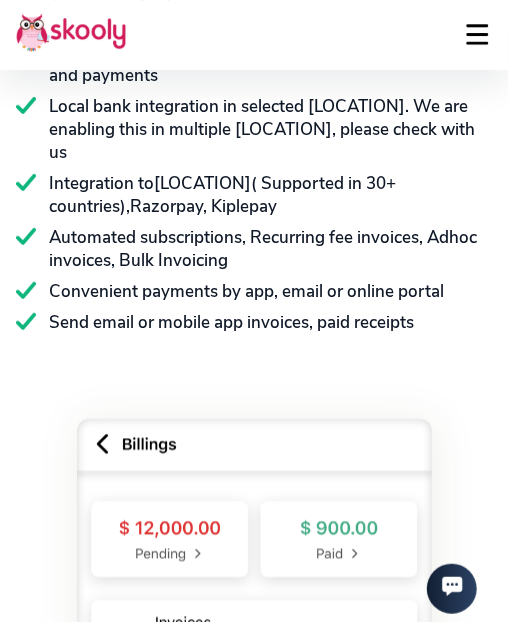 click at bounding box center (477, 34) 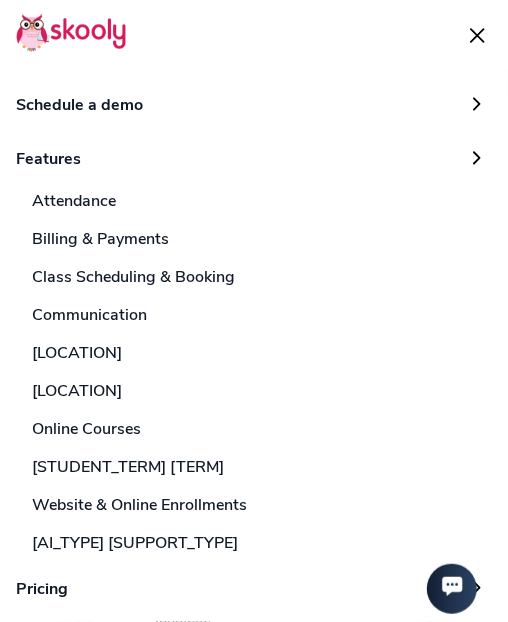 click on "[SERVICE]" at bounding box center (254, 467) 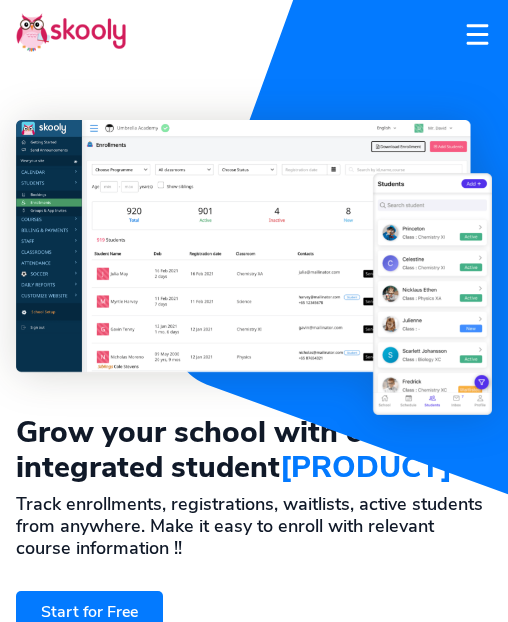scroll, scrollTop: 0, scrollLeft: 0, axis: both 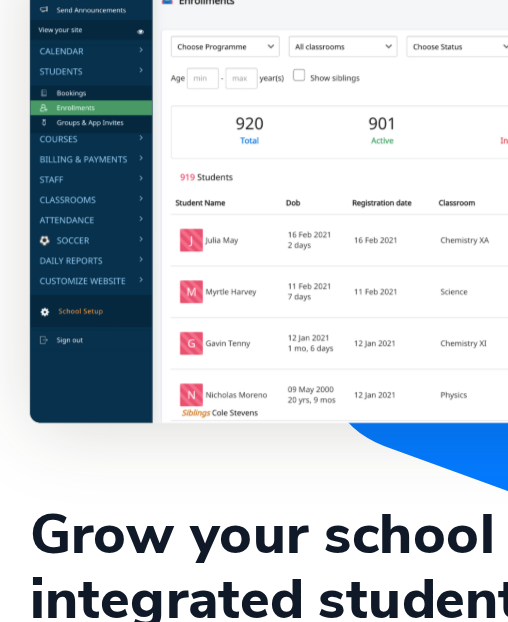 click at bounding box center (254, 267) 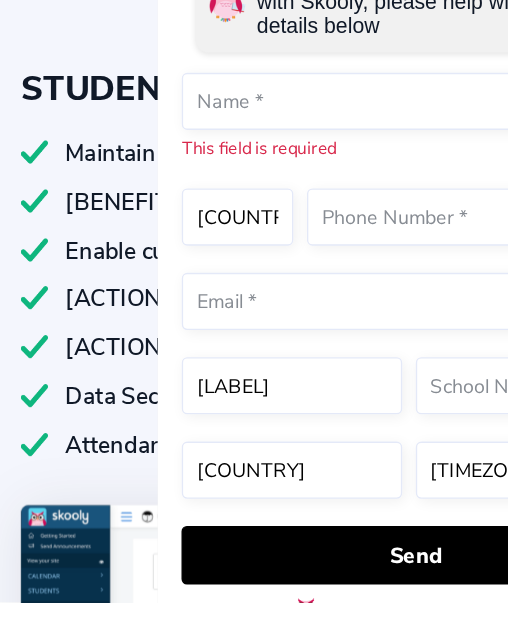 scroll, scrollTop: 548, scrollLeft: 0, axis: vertical 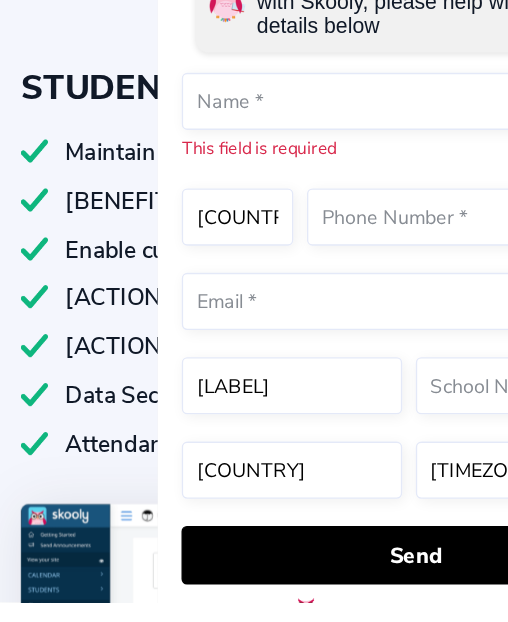 click on "STUDENT PROFILE MANAGEMENT" at bounding box center [254, 244] 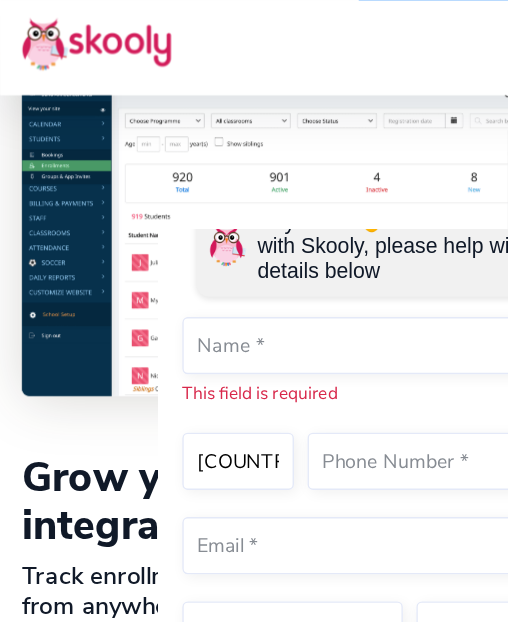 scroll, scrollTop: 0, scrollLeft: 0, axis: both 